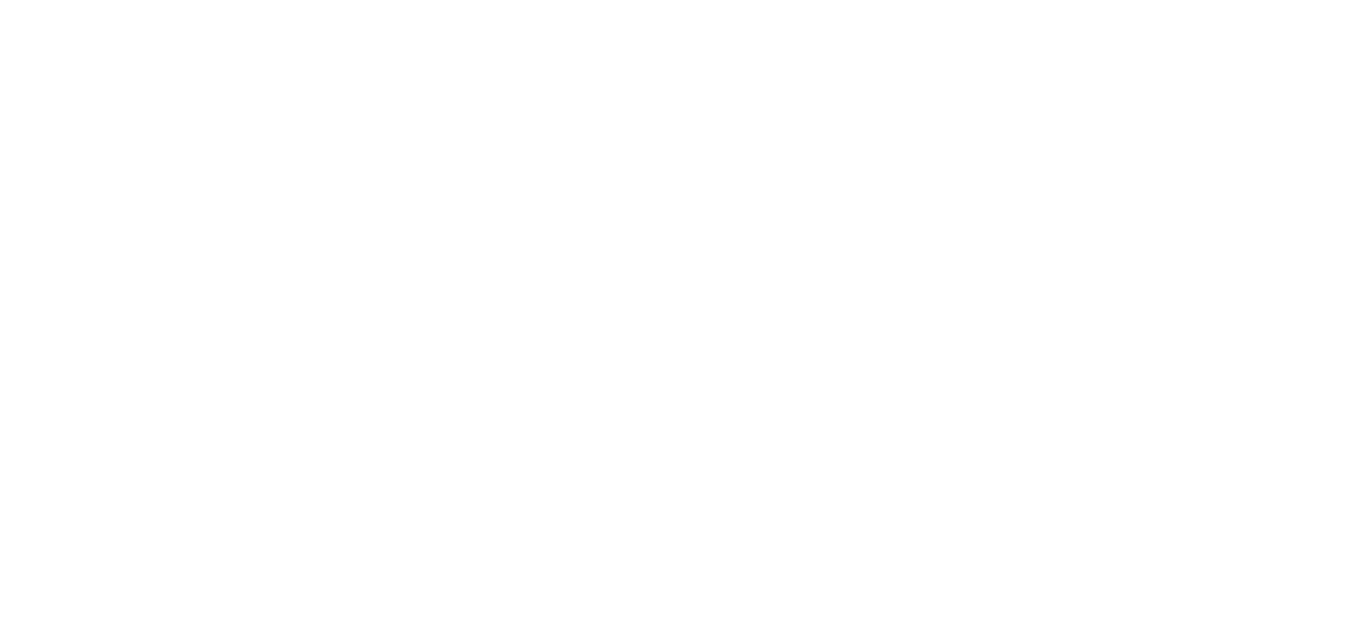 scroll, scrollTop: 0, scrollLeft: 0, axis: both 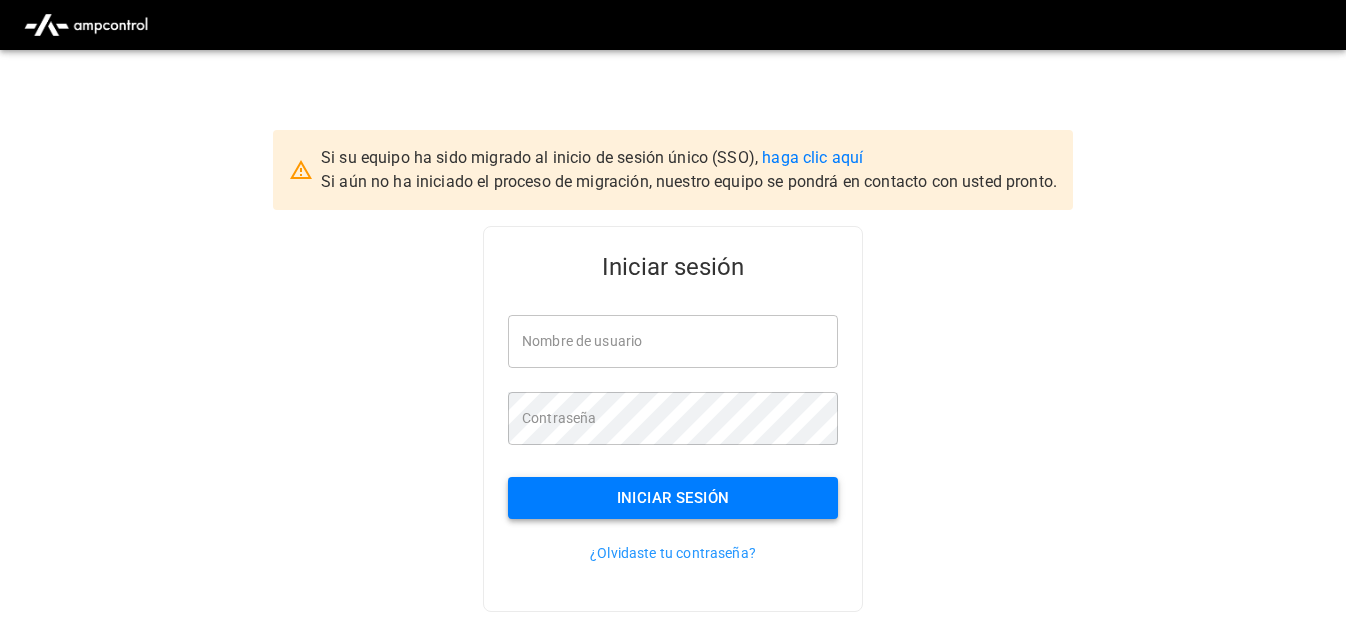 type on "**********" 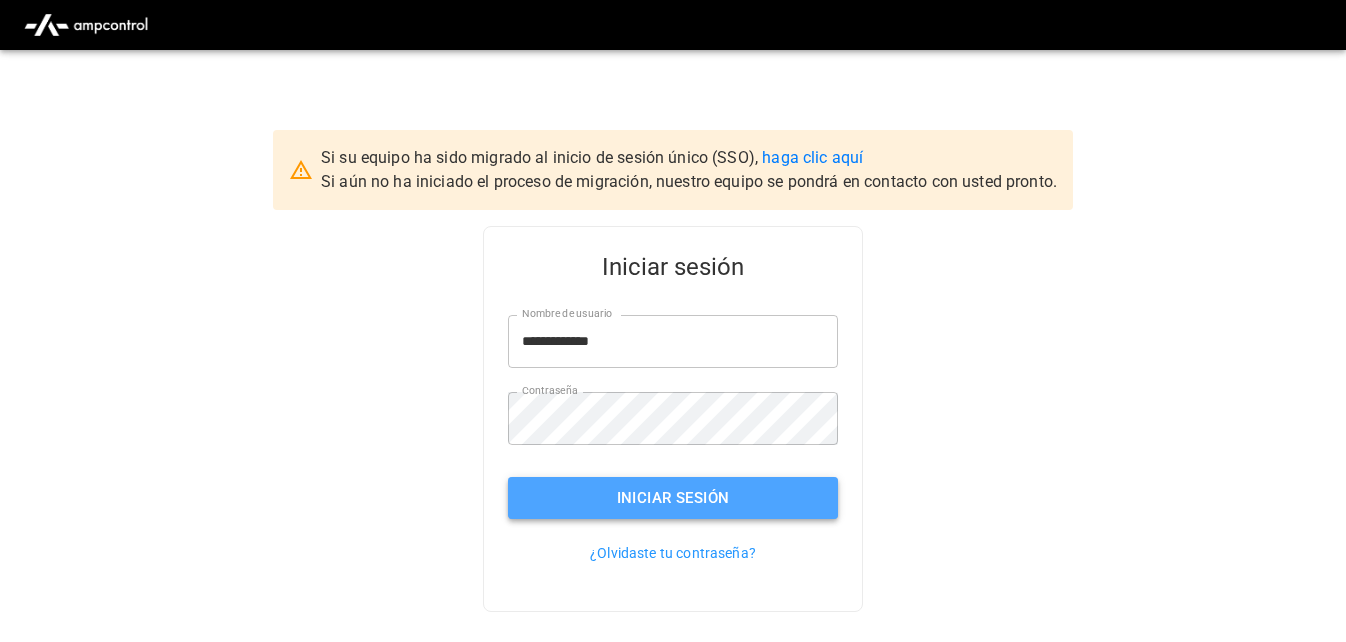 click on "Iniciar sesión" at bounding box center [673, 498] 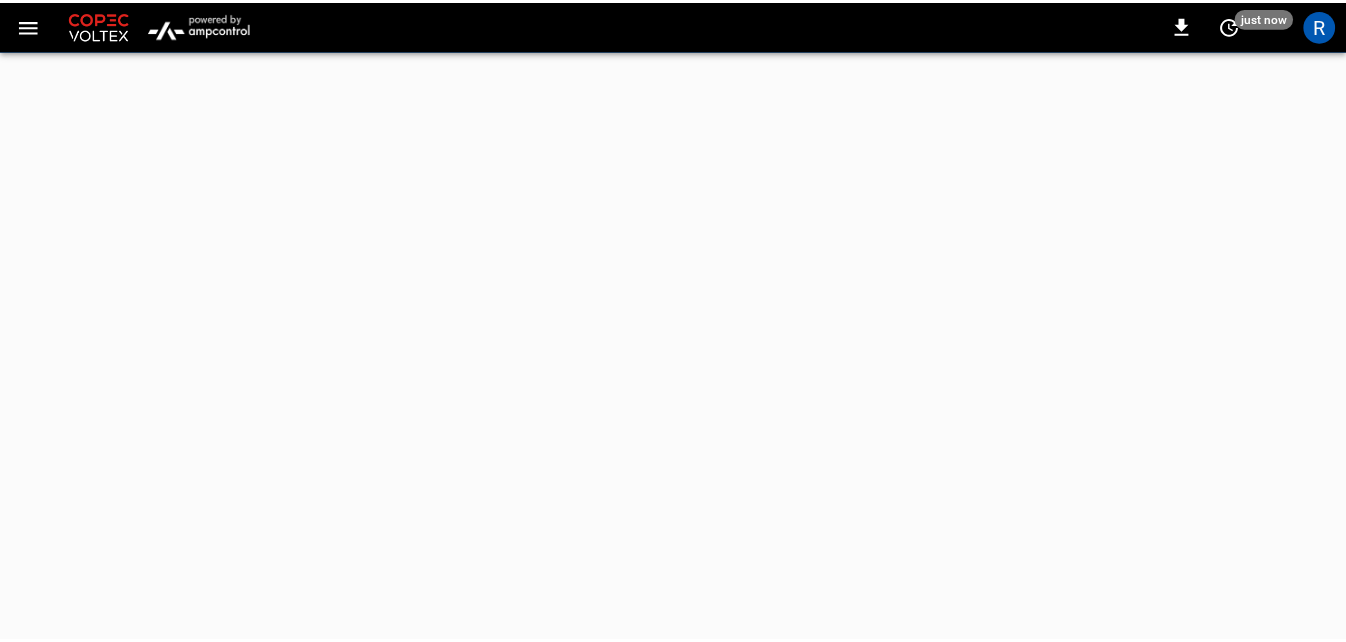 scroll, scrollTop: 0, scrollLeft: 0, axis: both 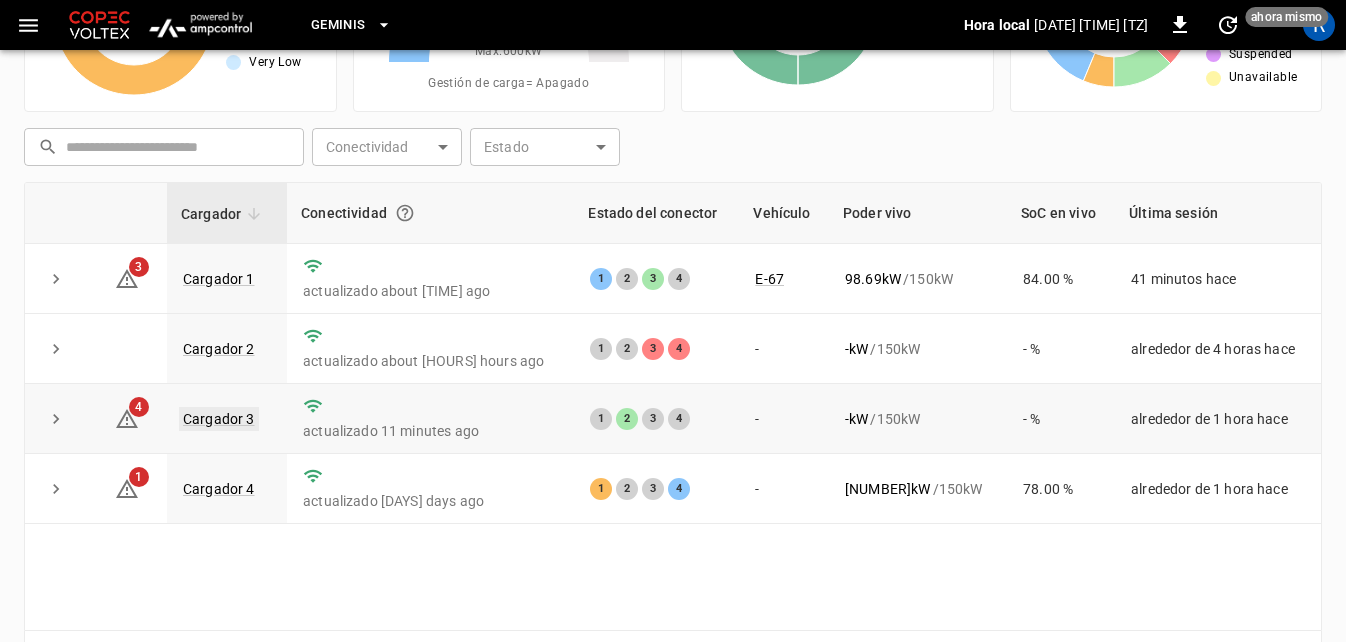 click on "Cargador 3" at bounding box center (219, 419) 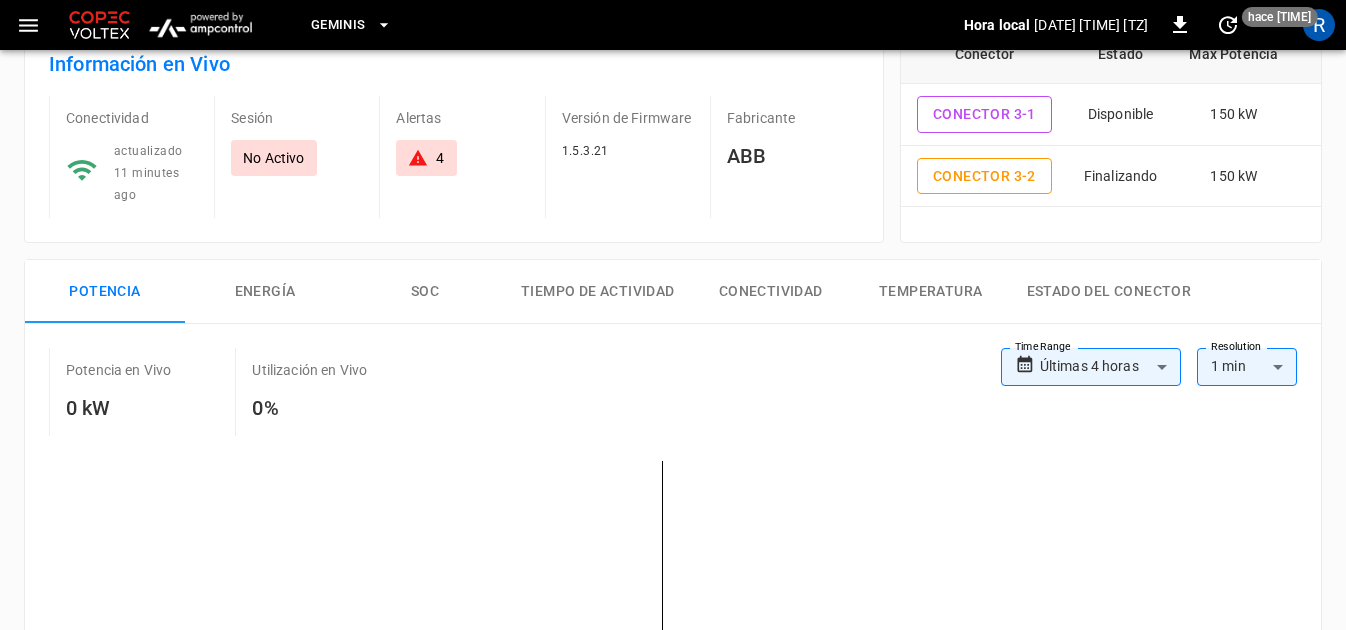 scroll, scrollTop: 100, scrollLeft: 0, axis: vertical 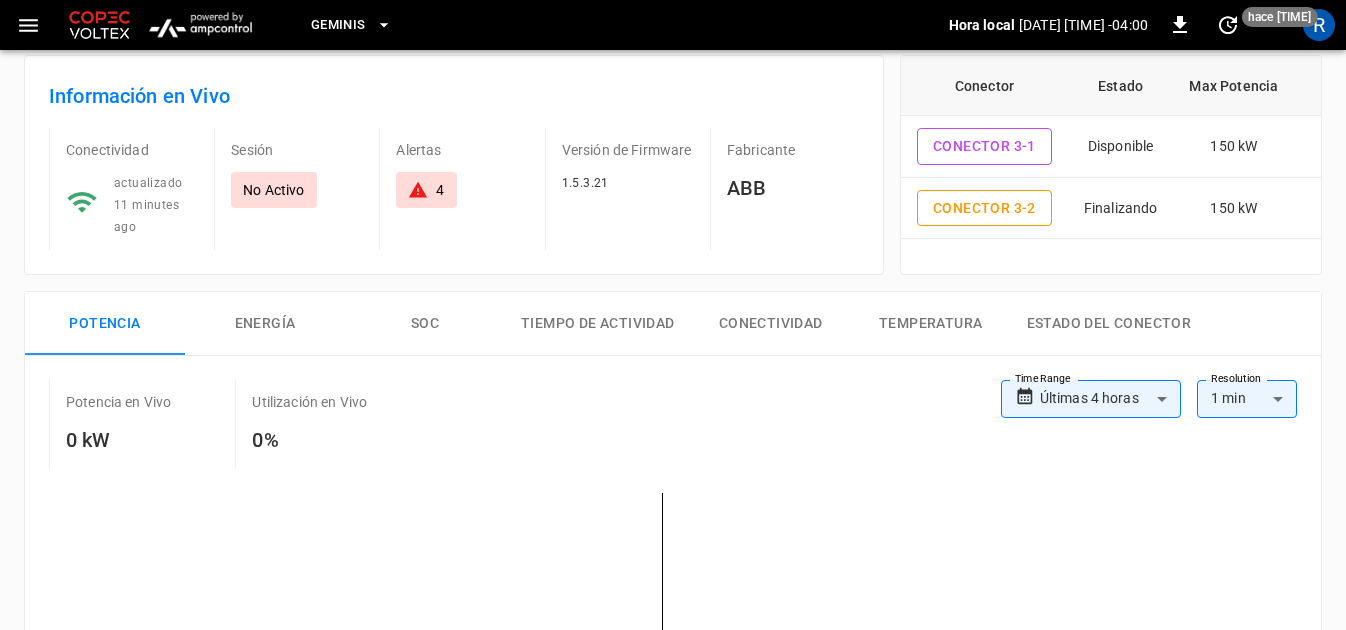 click at bounding box center (418, 190) 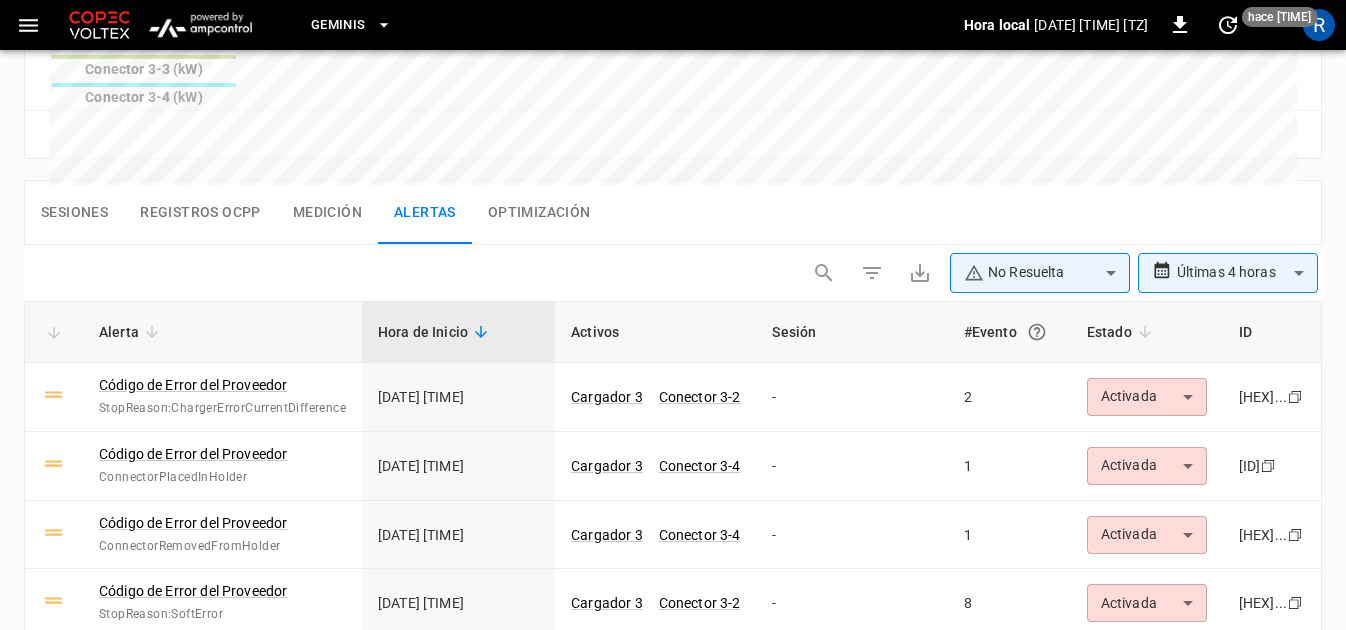 scroll, scrollTop: 1011, scrollLeft: 0, axis: vertical 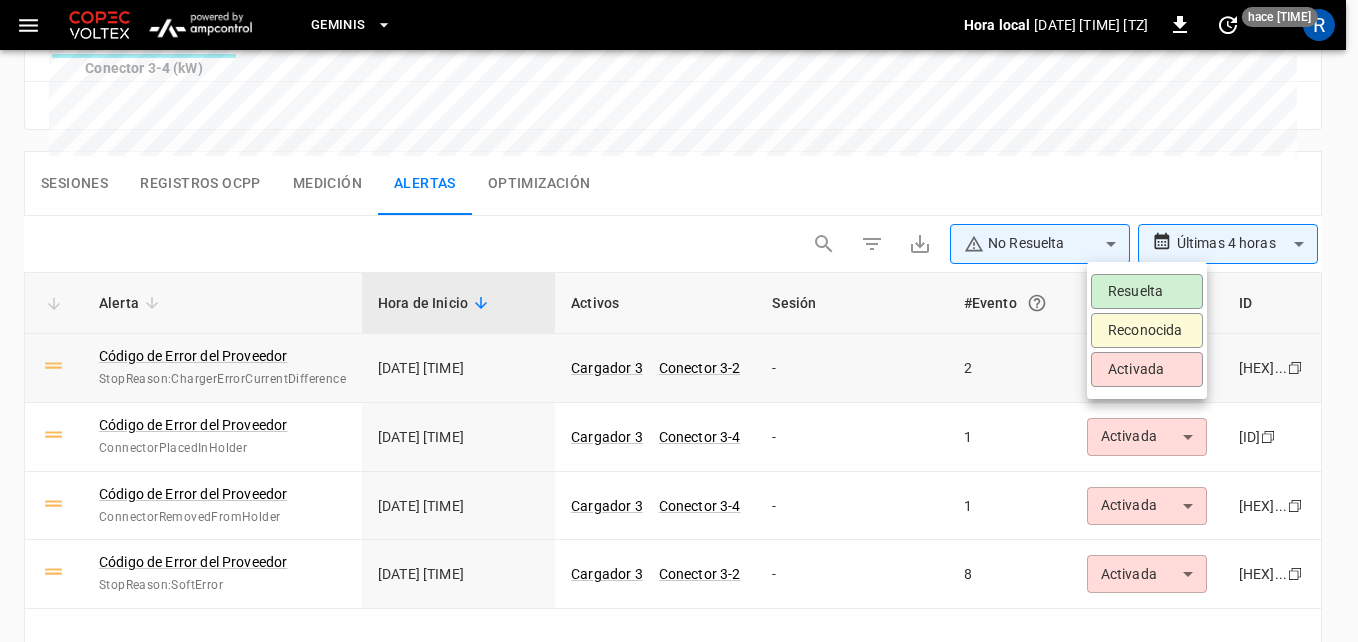 click on "**********" at bounding box center [679, -122] 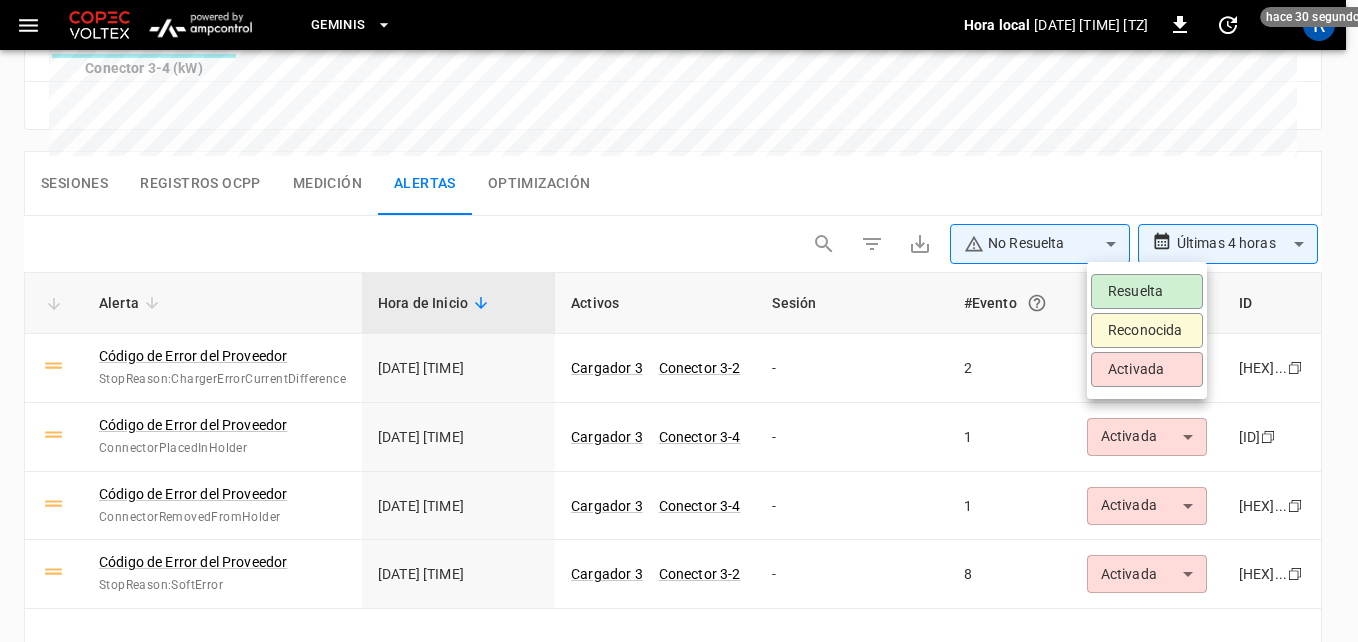 click on "Reconocida" at bounding box center [1147, 330] 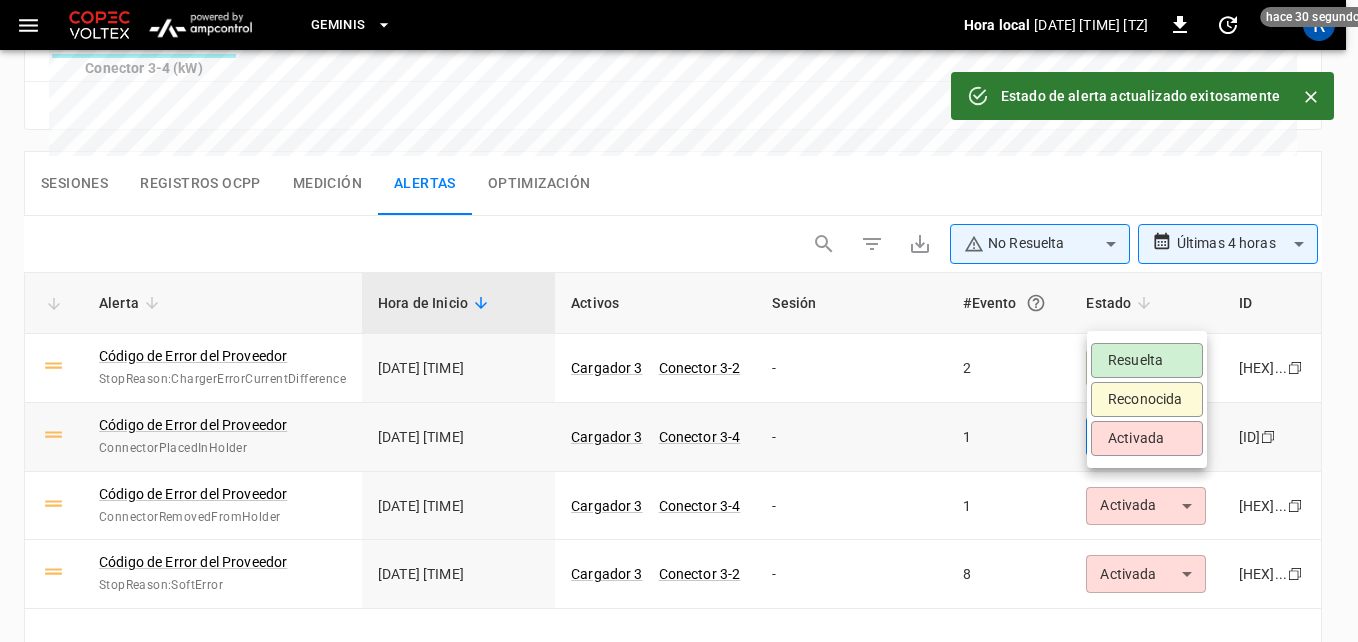 click on "**********" at bounding box center [679, -122] 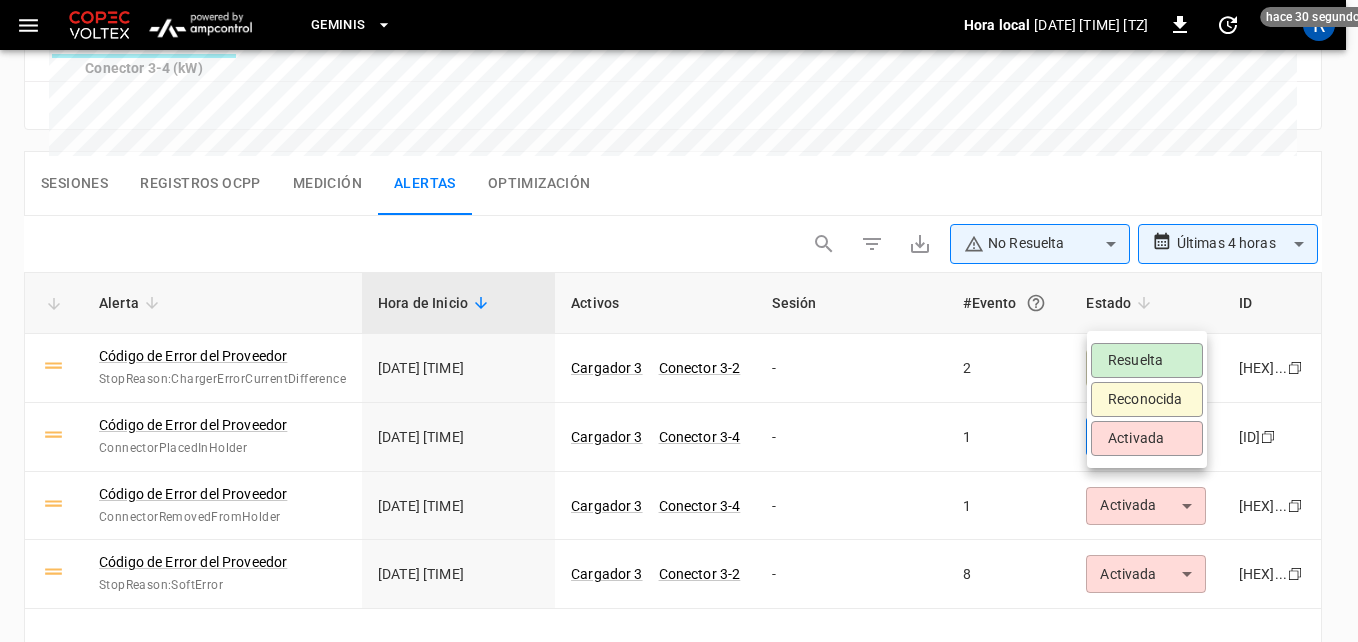 click on "Reconocida" at bounding box center [1147, 399] 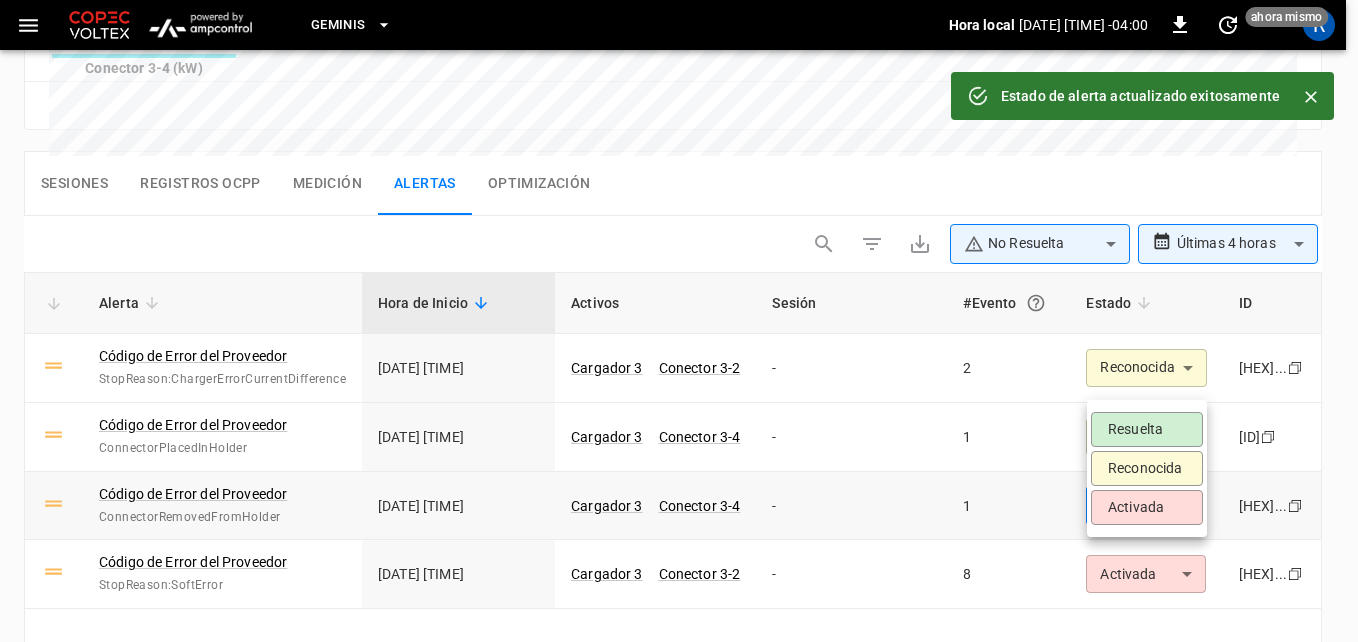 click on "**********" at bounding box center (679, -122) 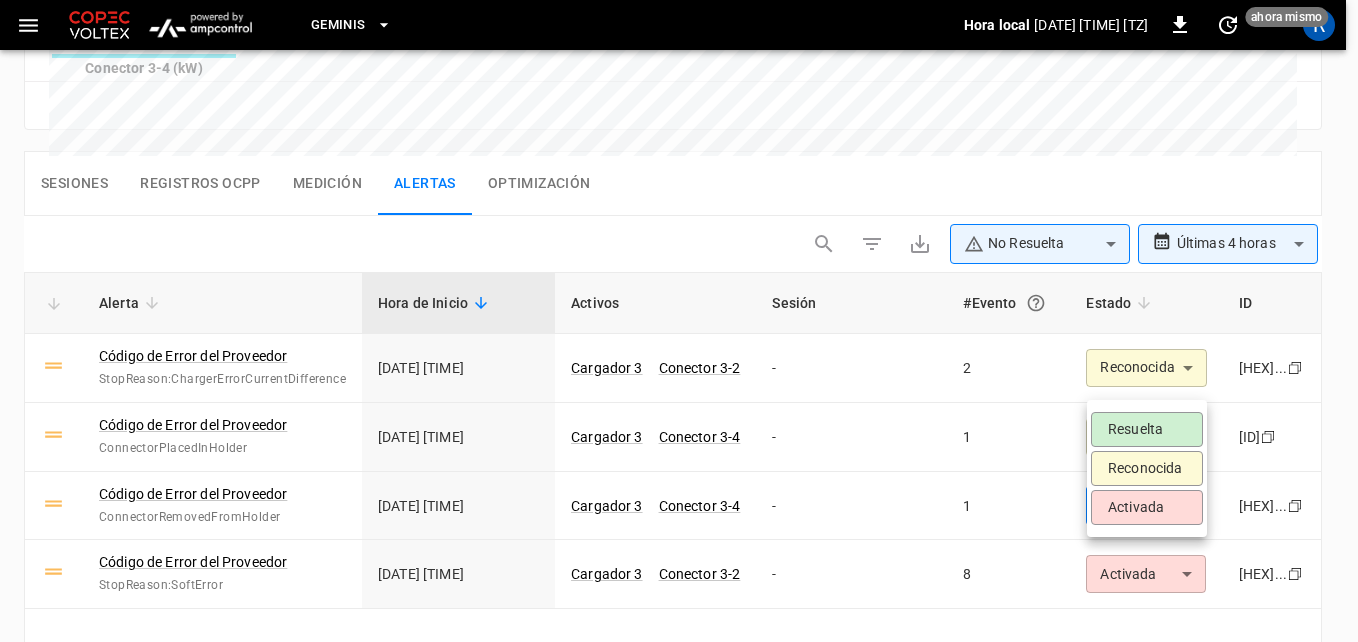 click on "Reconocida" at bounding box center (1147, 468) 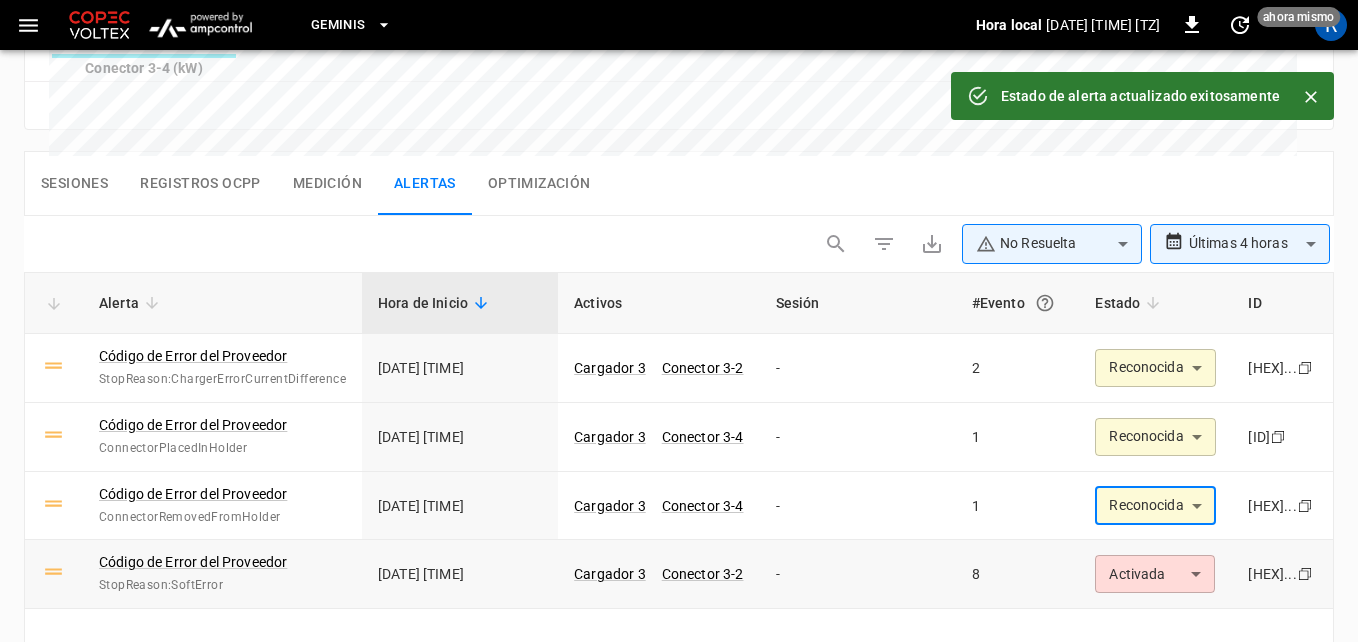 click on "**********" at bounding box center (679, -122) 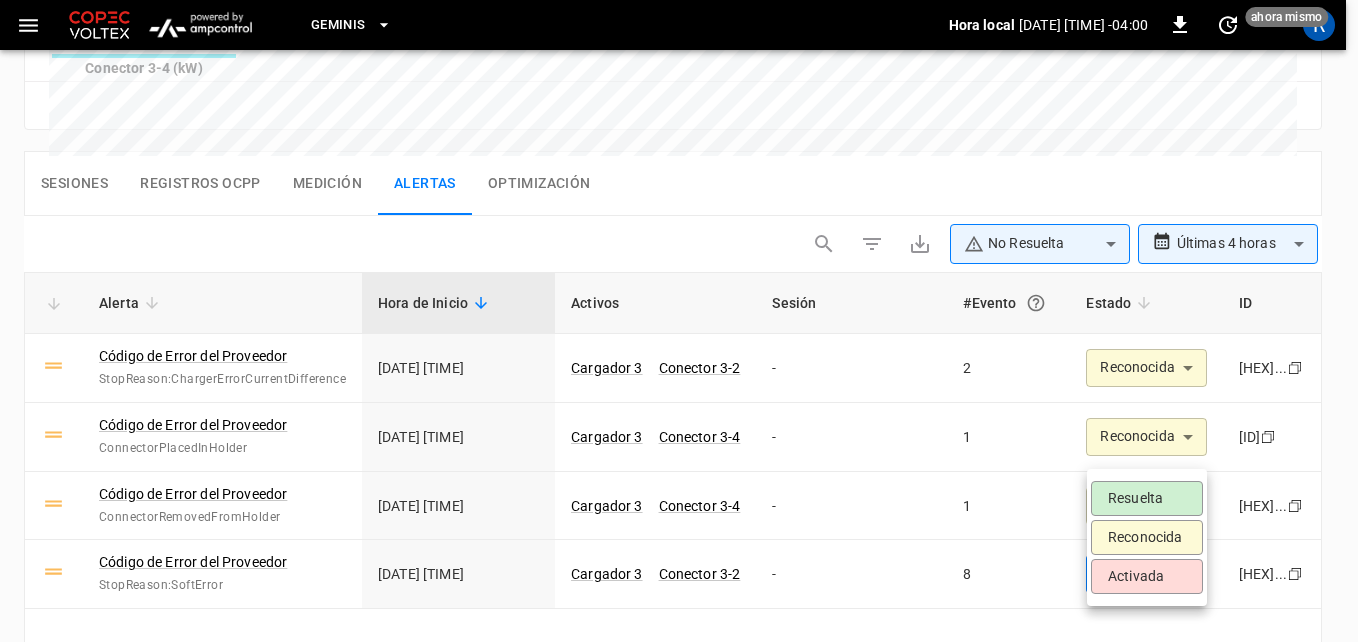 click on "Reconocida" at bounding box center (1147, 537) 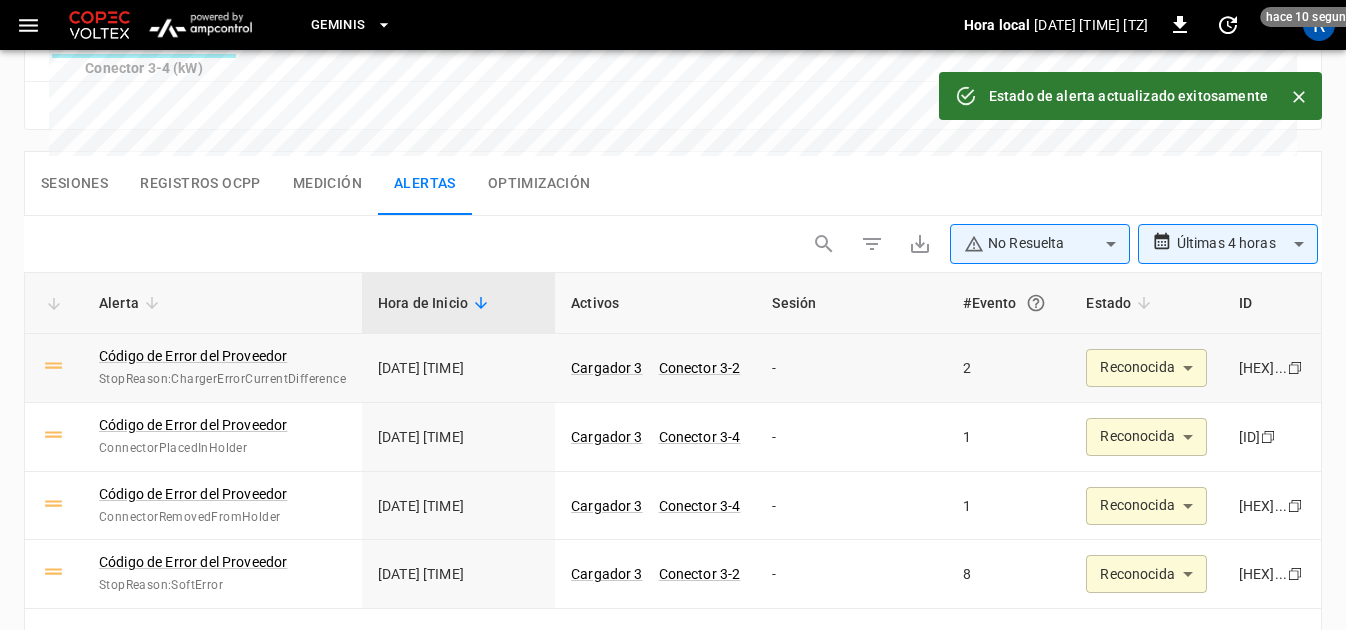 click on "StopReason:ChargerErrorCurrentDifference" at bounding box center (222, 380) 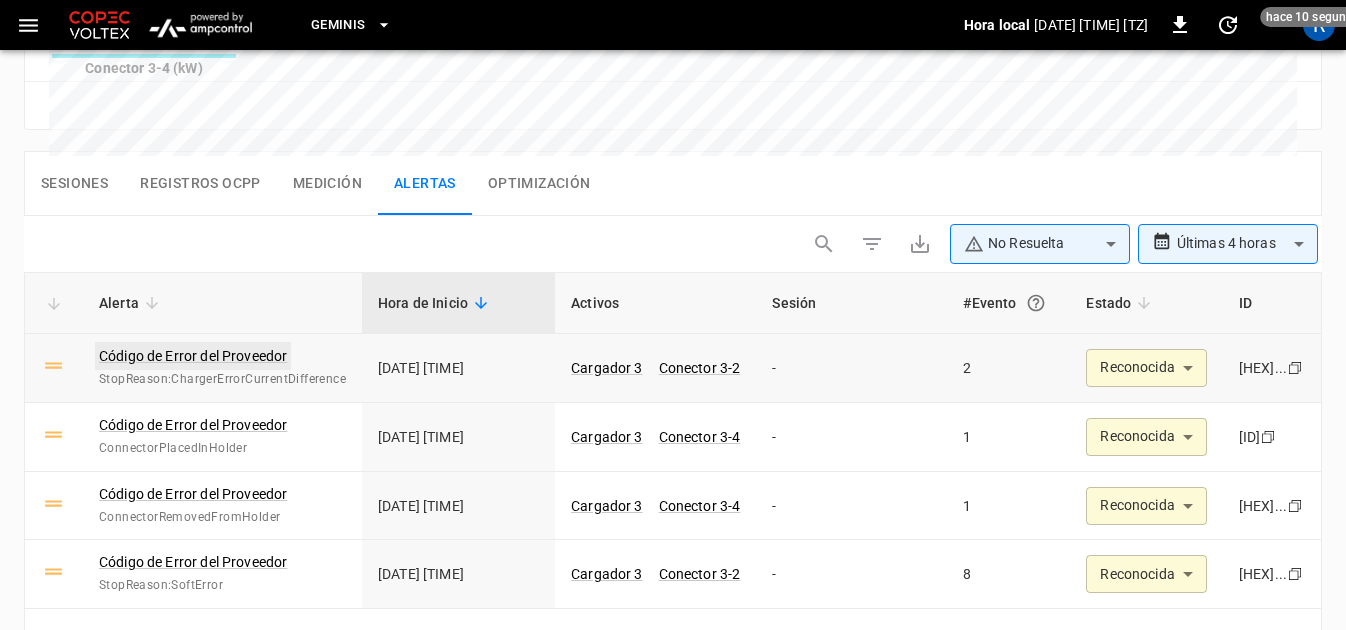 click on "Código de Error del Proveedor" at bounding box center (193, 356) 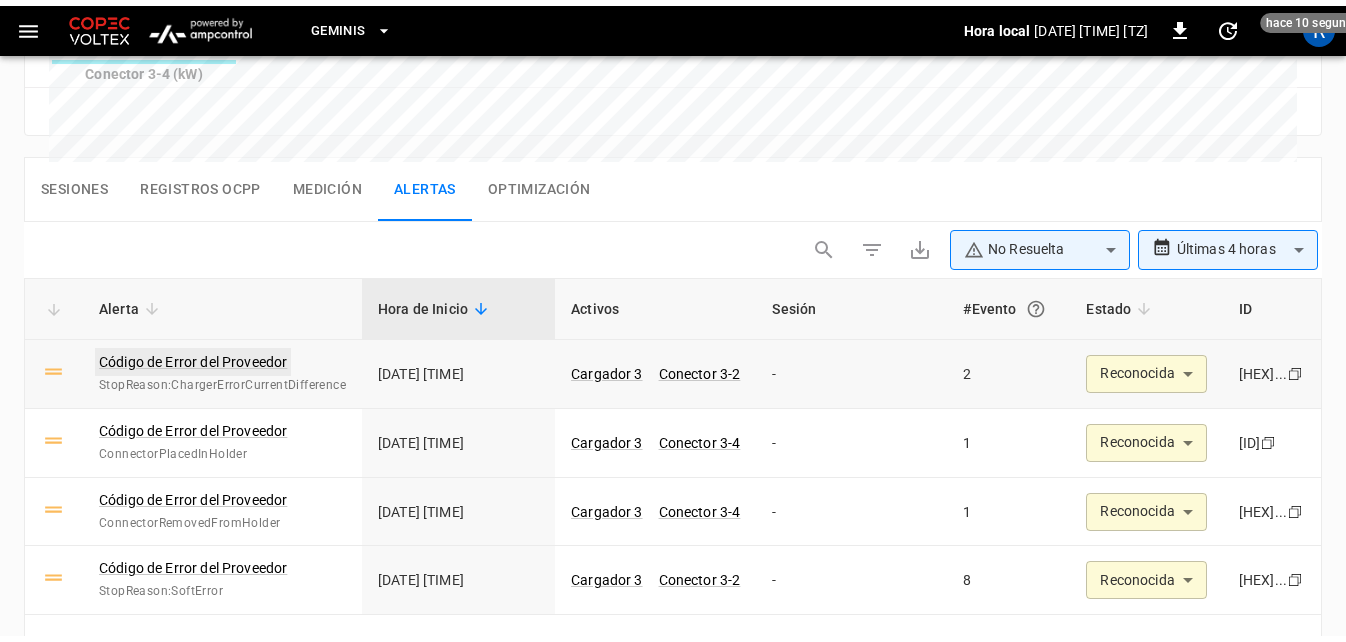 scroll, scrollTop: 0, scrollLeft: 0, axis: both 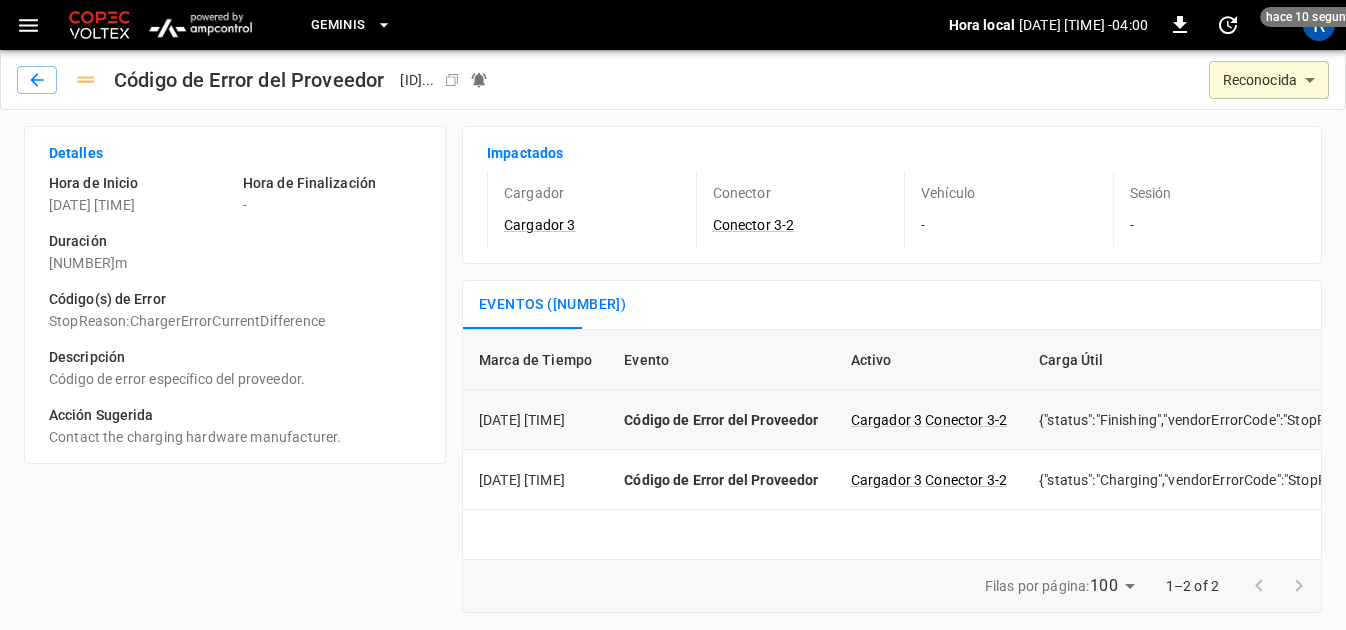 click on "{"status":"Finishing","vendorErrorCode":"StopReason:ChargerErrorCurrentDifference"}" at bounding box center [1306, 420] 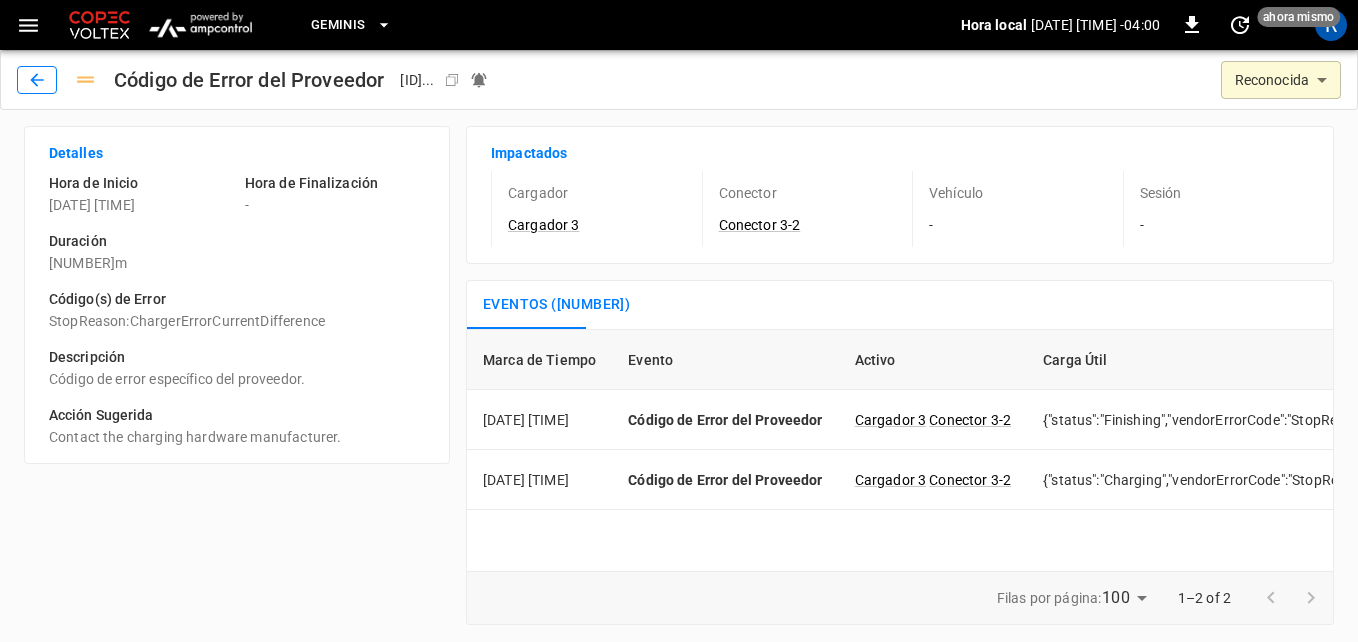 click at bounding box center [37, 80] 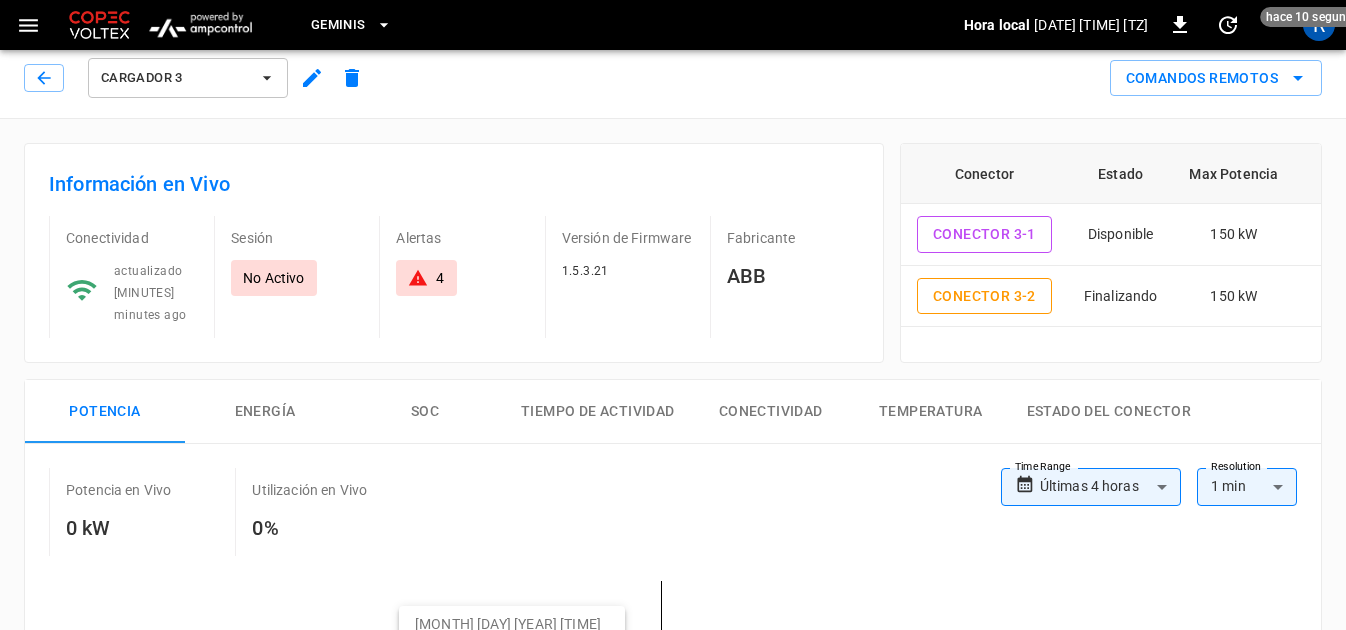 scroll, scrollTop: 0, scrollLeft: 0, axis: both 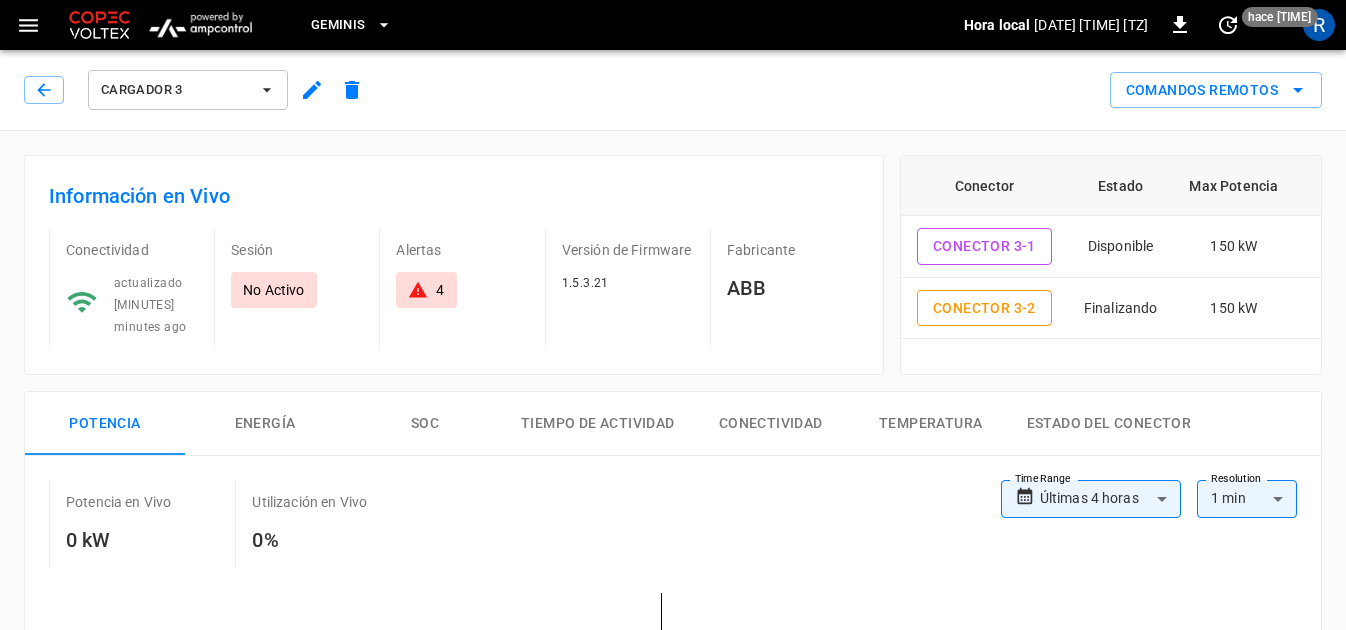 click on "No Activo" at bounding box center [273, 290] 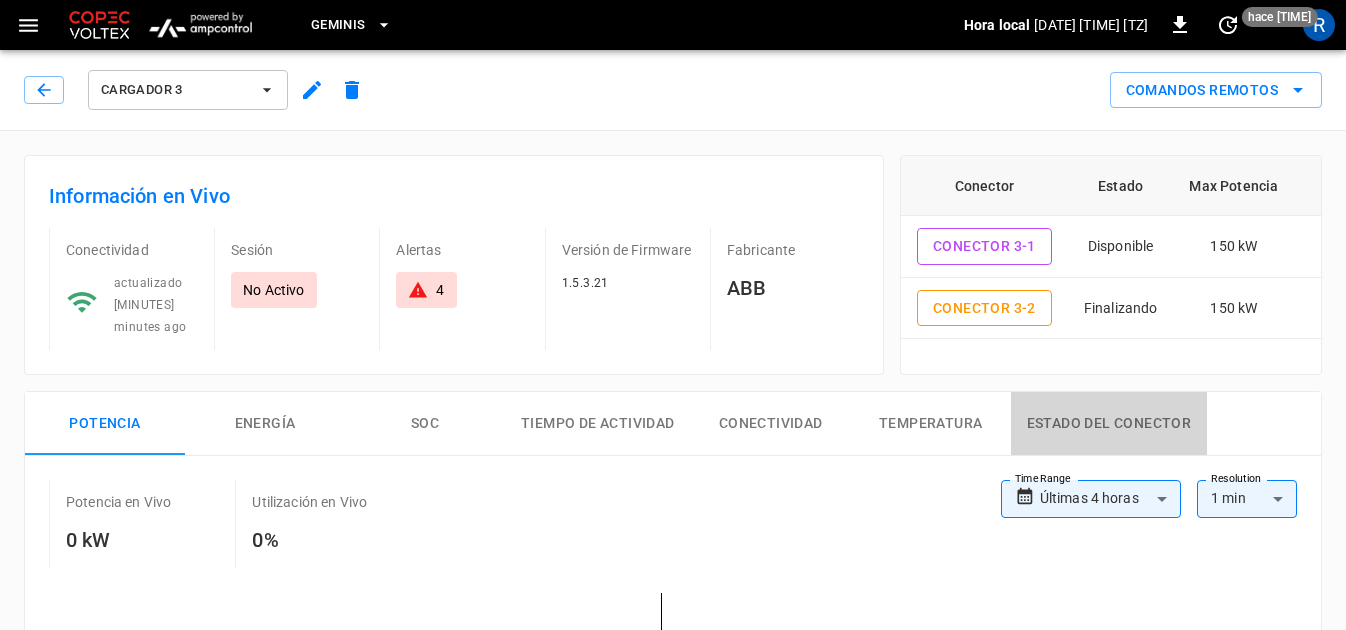click on "Estado del Conector" at bounding box center (1109, 424) 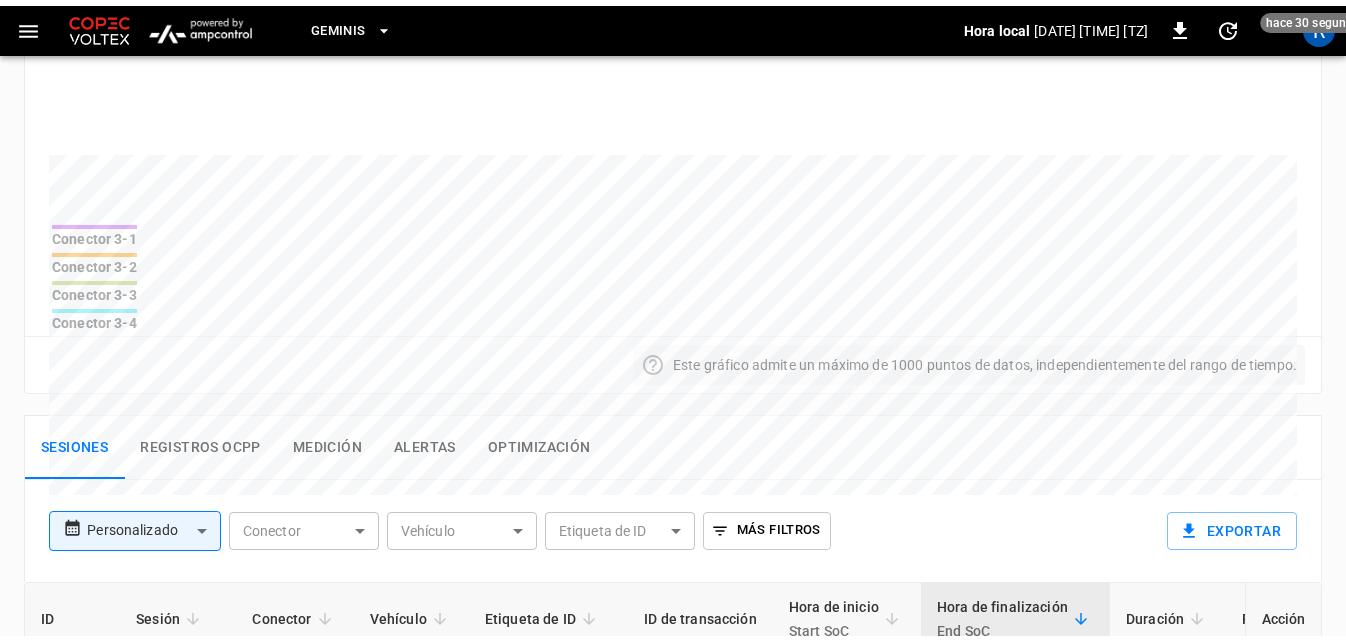 scroll, scrollTop: 800, scrollLeft: 0, axis: vertical 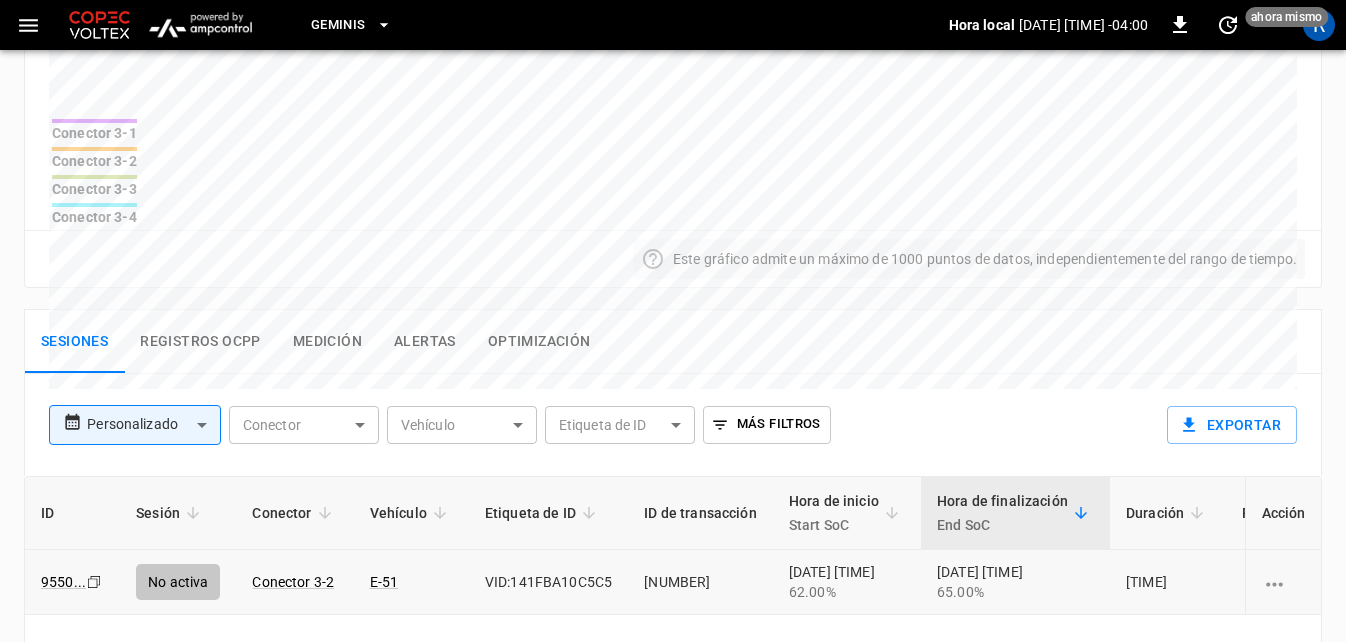 click at bounding box center [1273, 584] 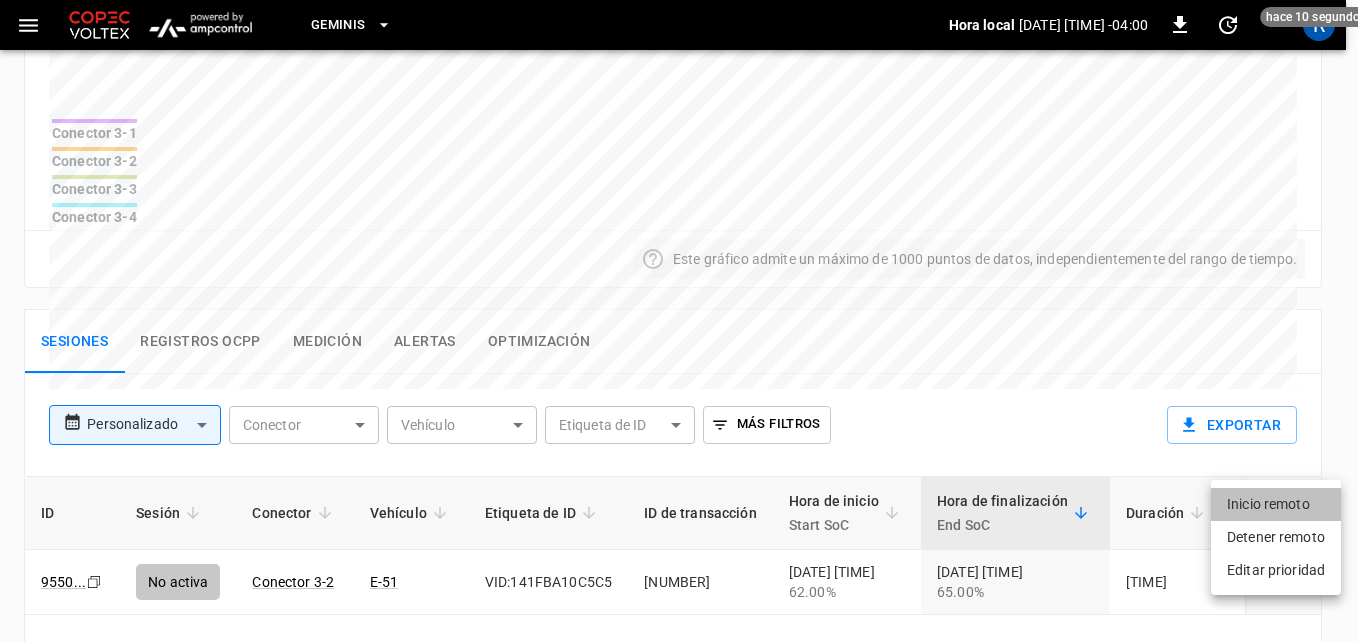 click on "Inicio remoto" at bounding box center (1276, 504) 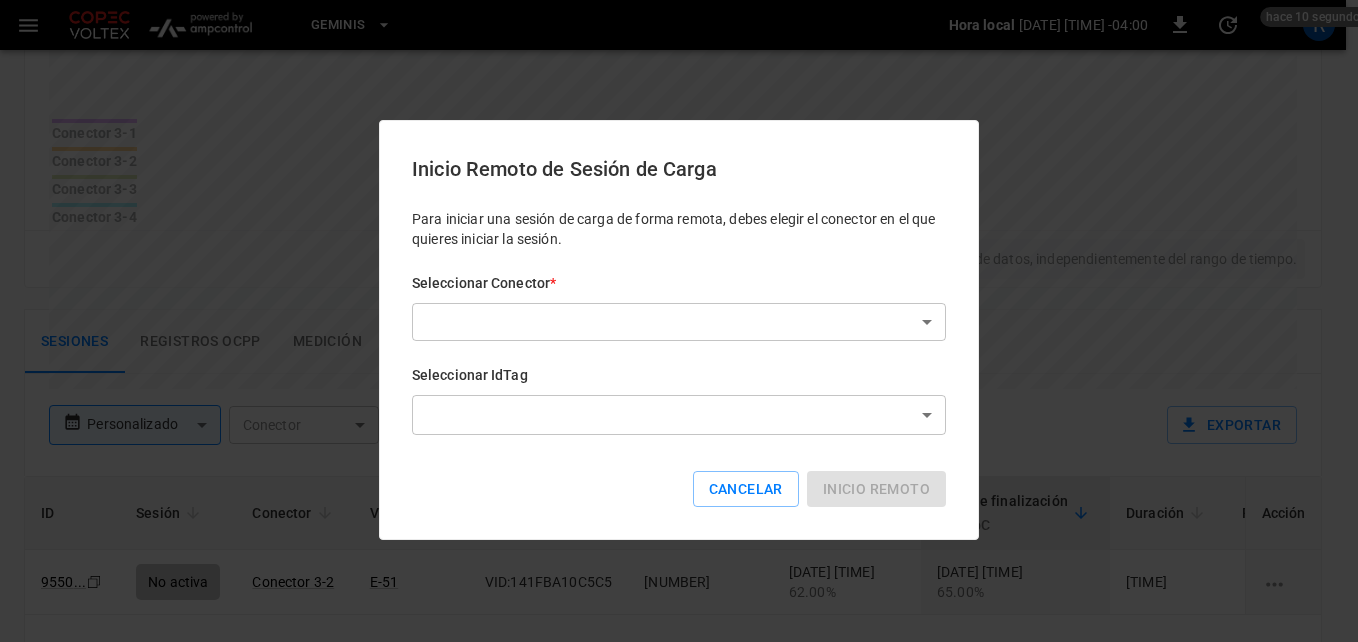 click on "**********" at bounding box center (679, 101) 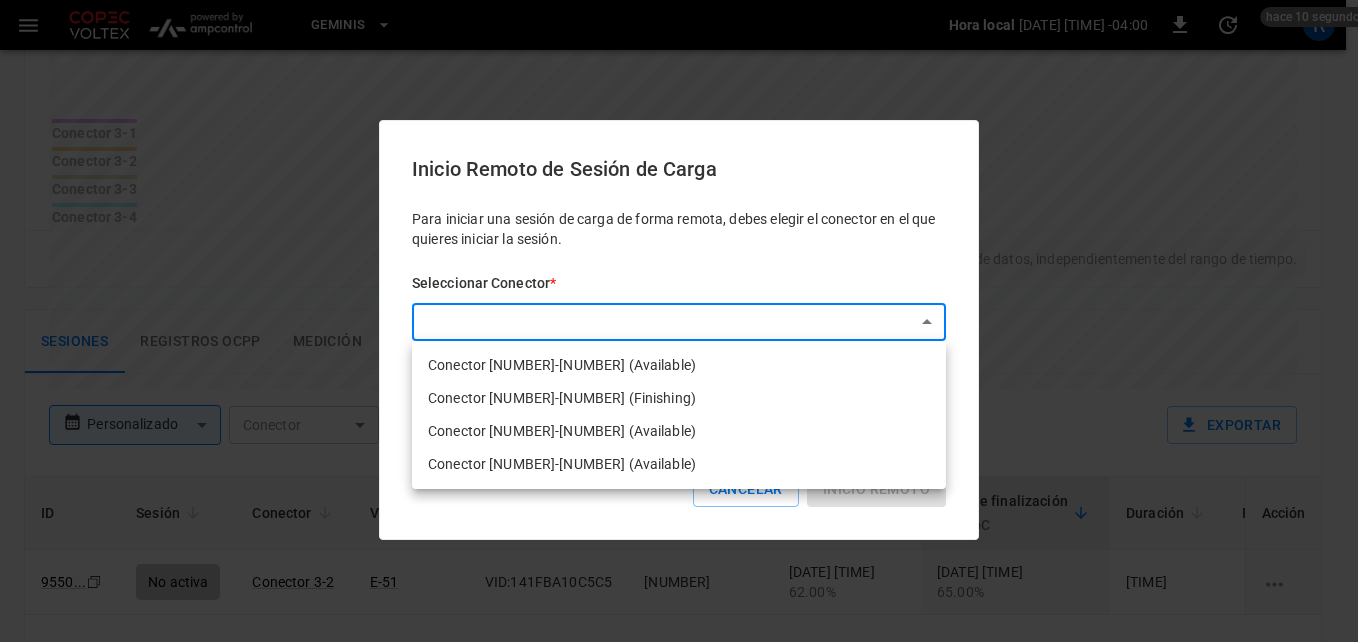 click on "Conector [NUMBER]-[NUMBER] (Finishing)" at bounding box center [679, 398] 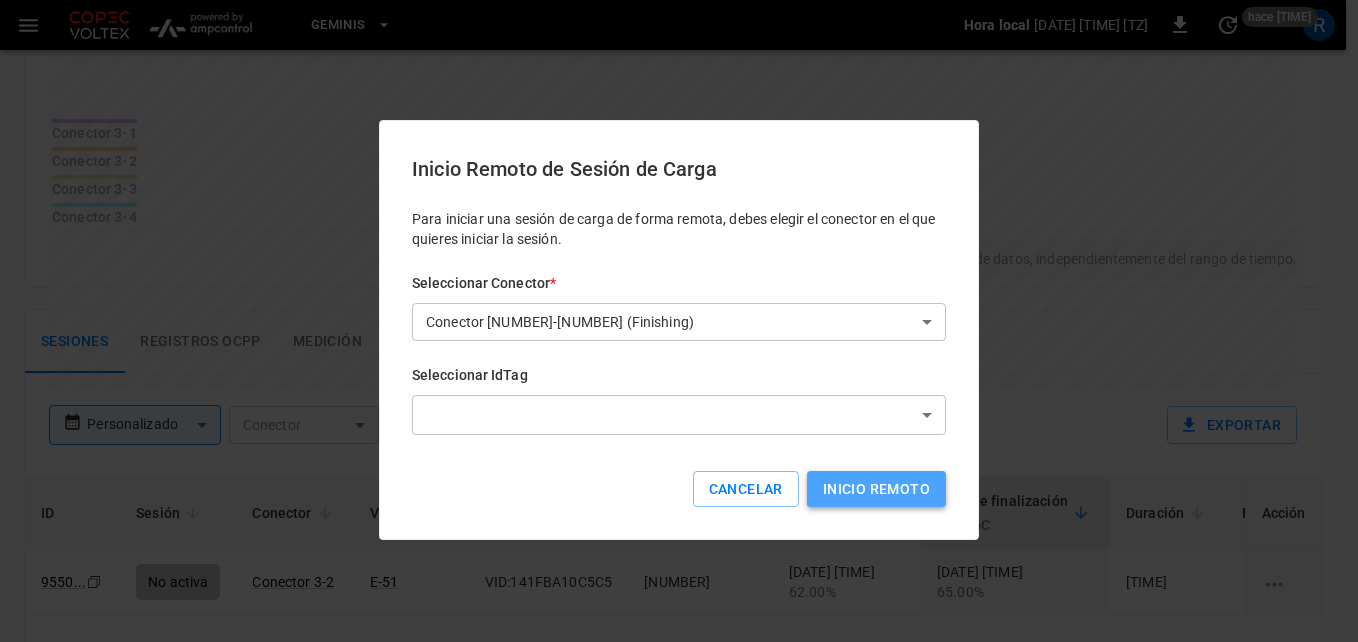 click on "Inicio remoto" at bounding box center (876, 489) 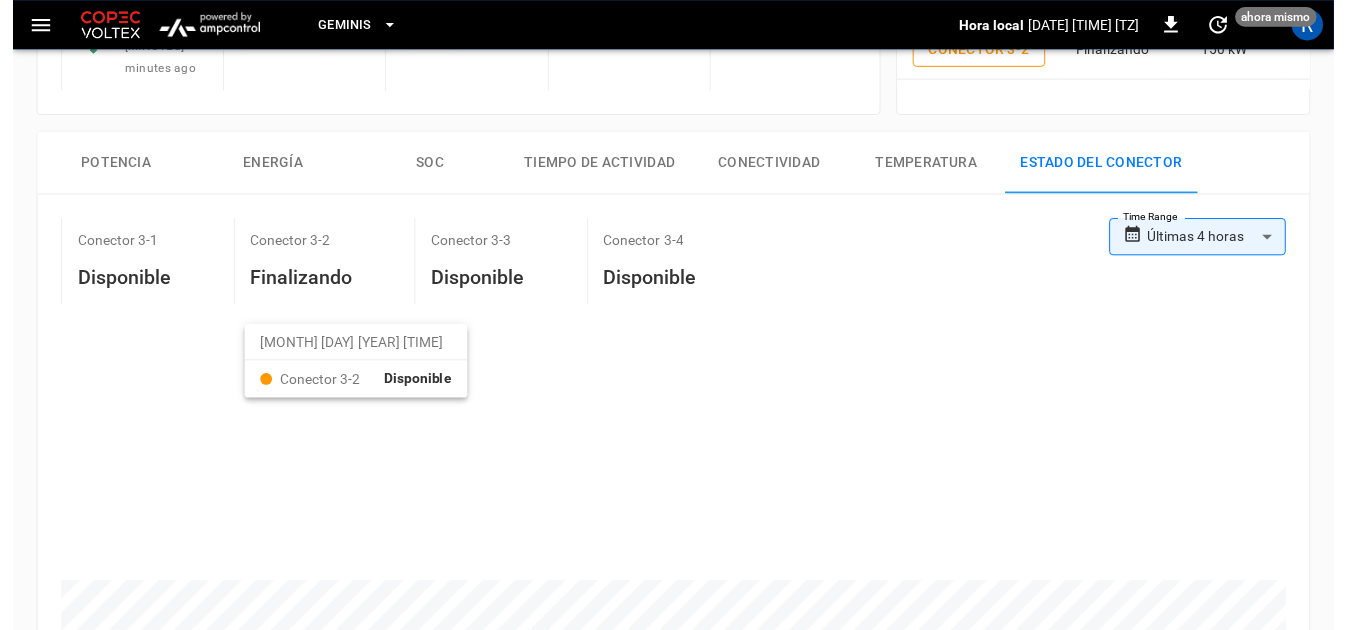 scroll, scrollTop: 0, scrollLeft: 0, axis: both 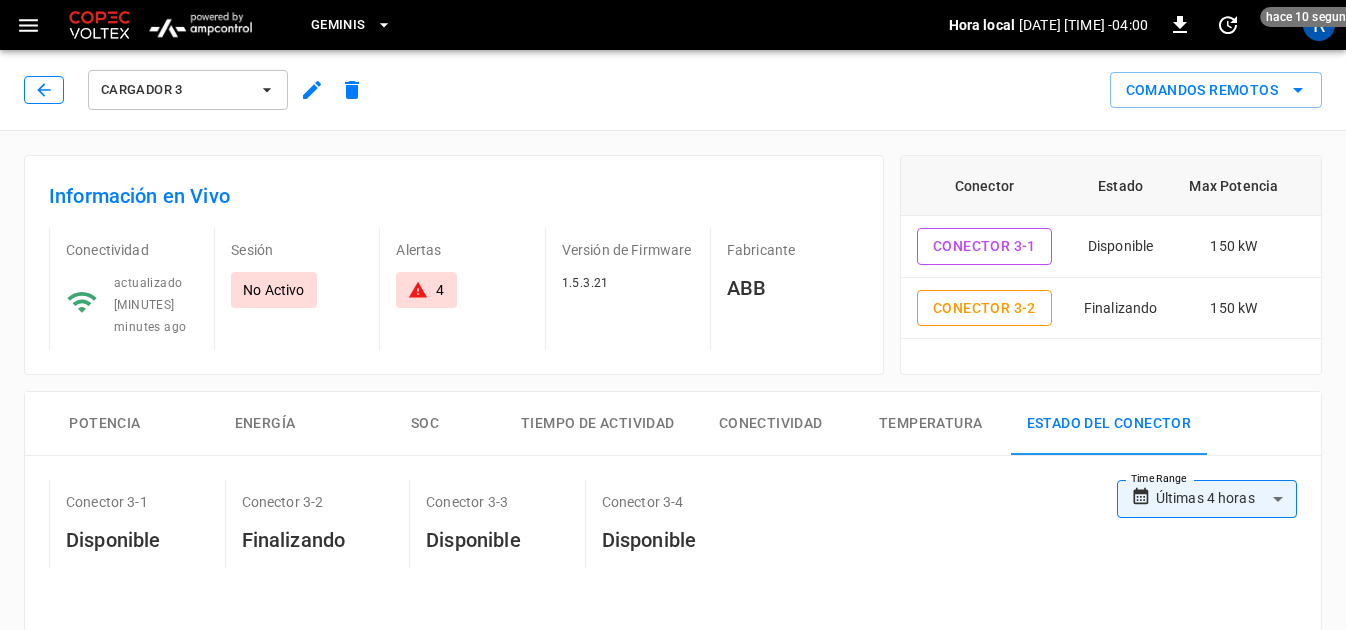 click at bounding box center [44, 90] 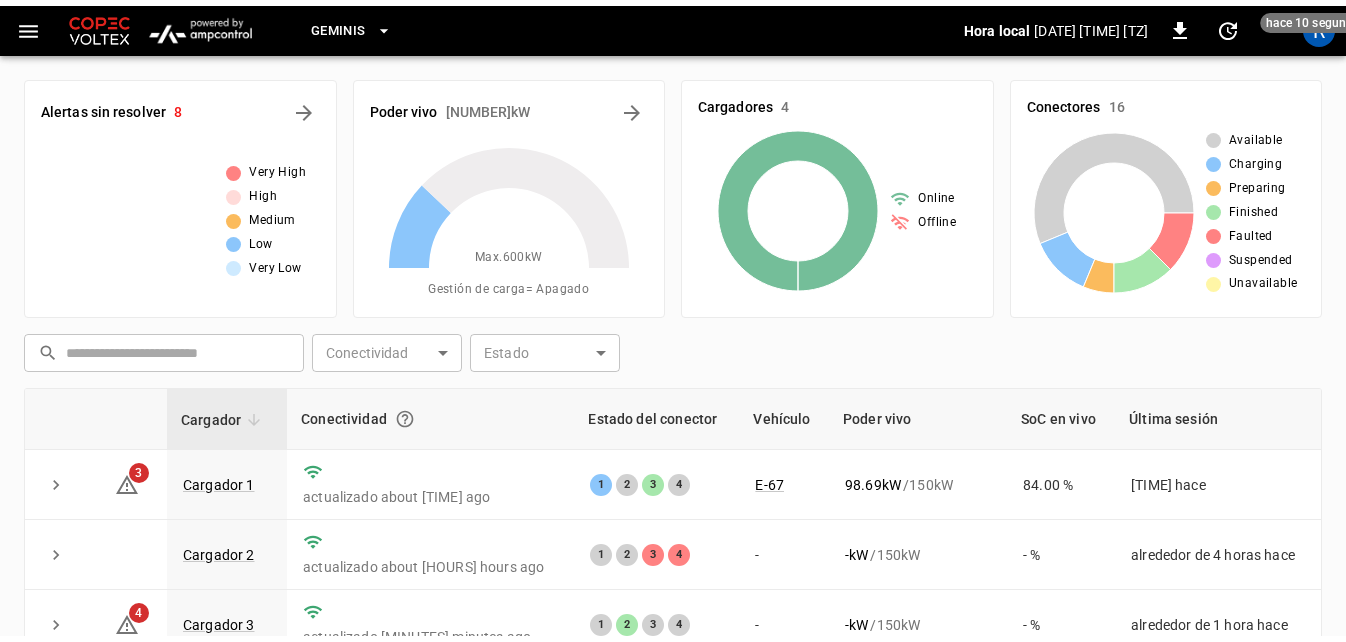 scroll, scrollTop: 200, scrollLeft: 0, axis: vertical 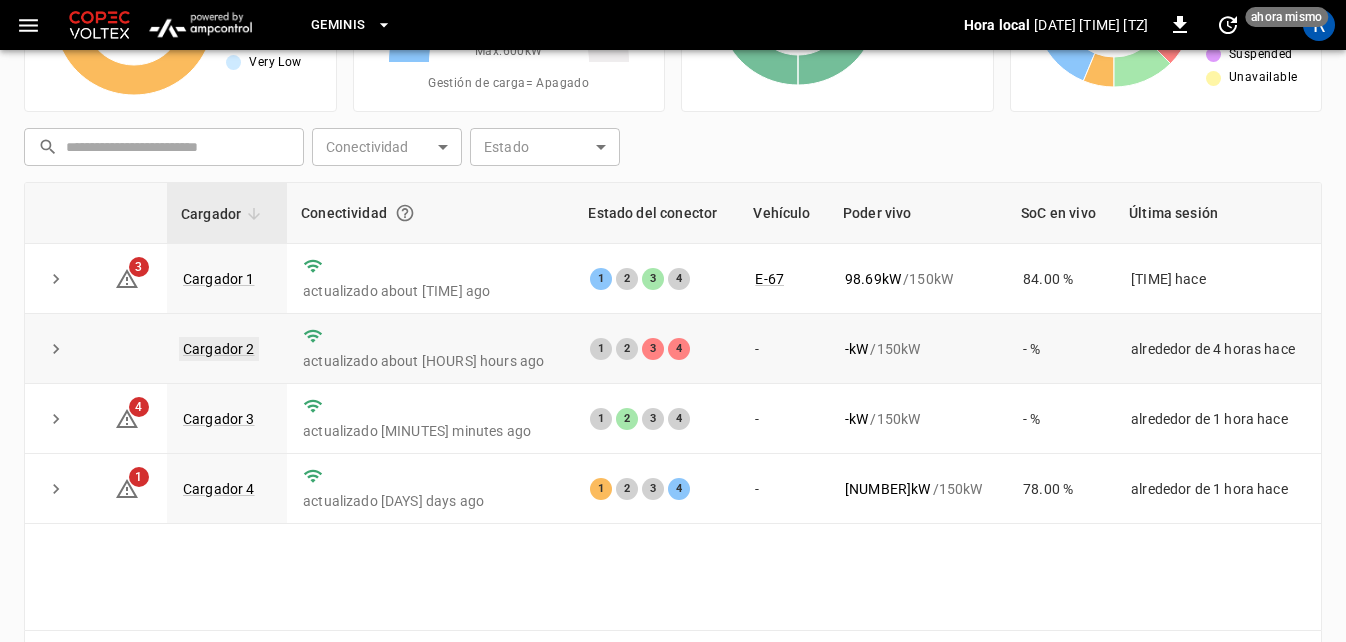 click on "Cargador 2" at bounding box center [219, 349] 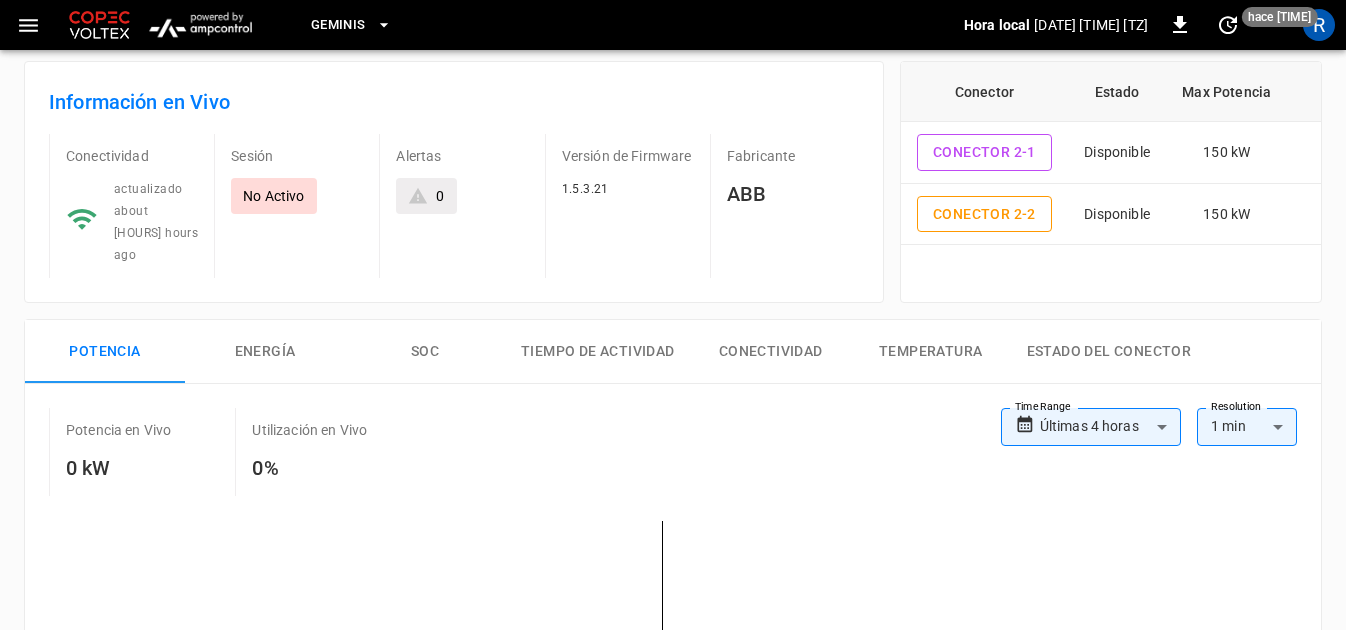 scroll, scrollTop: 0, scrollLeft: 0, axis: both 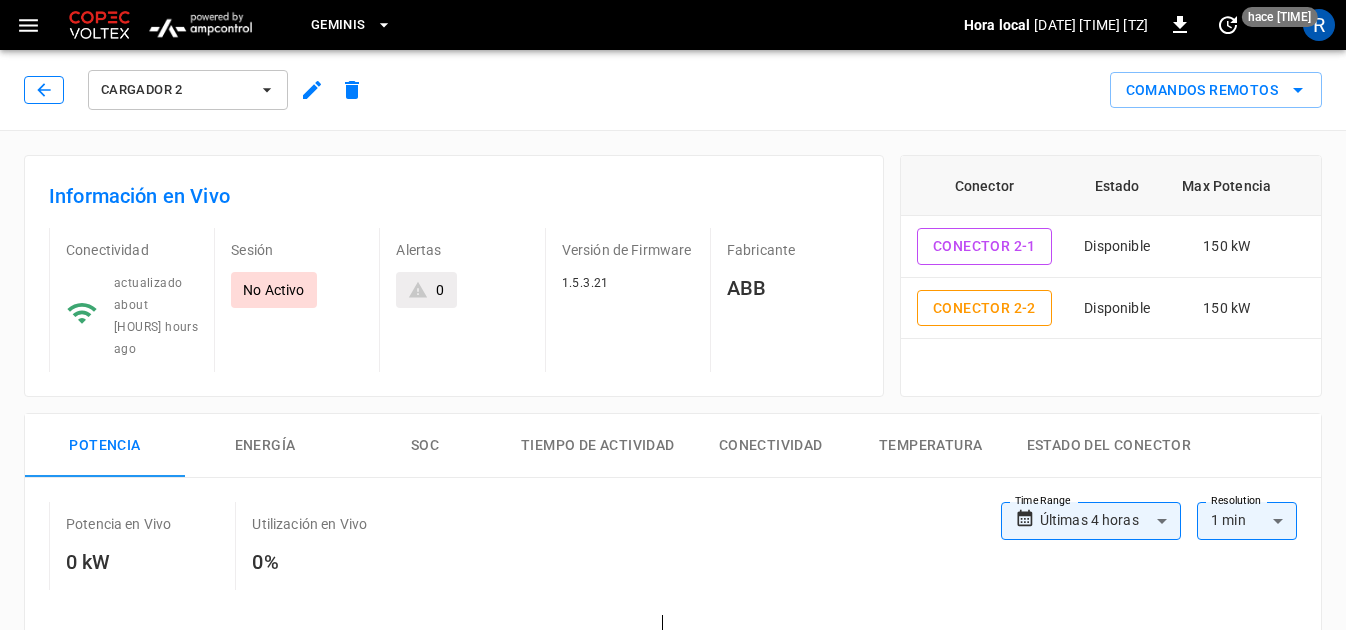 click at bounding box center (44, 90) 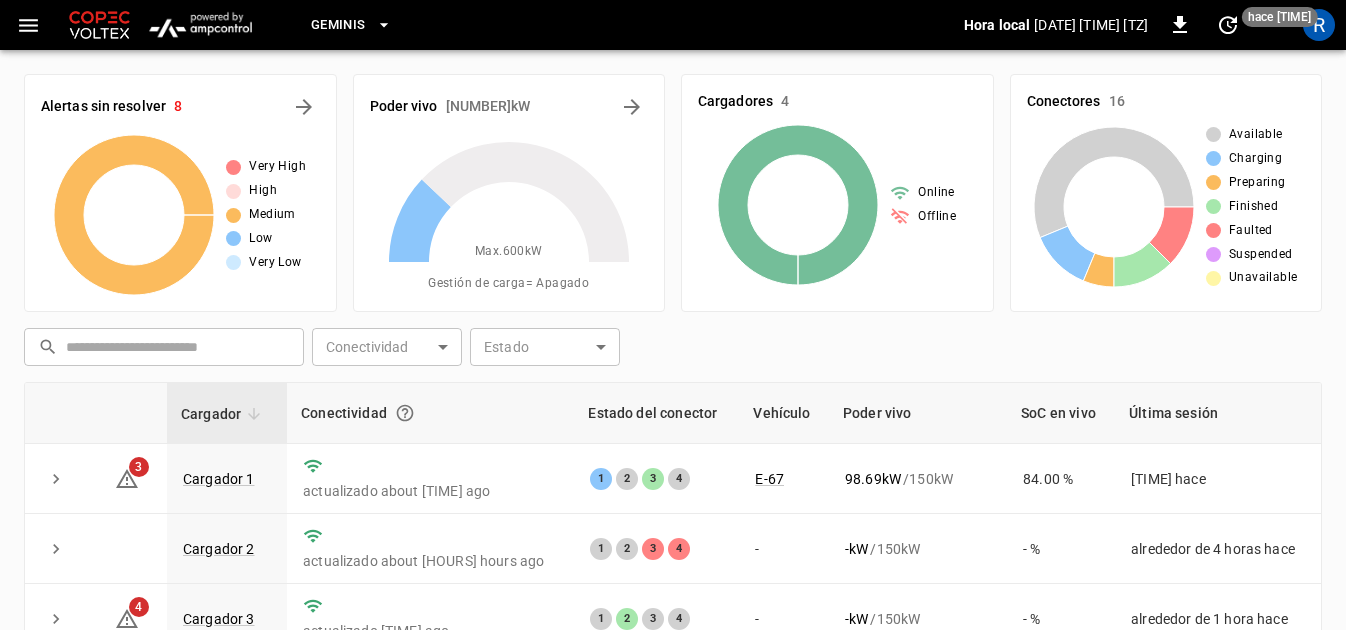 scroll, scrollTop: 200, scrollLeft: 0, axis: vertical 